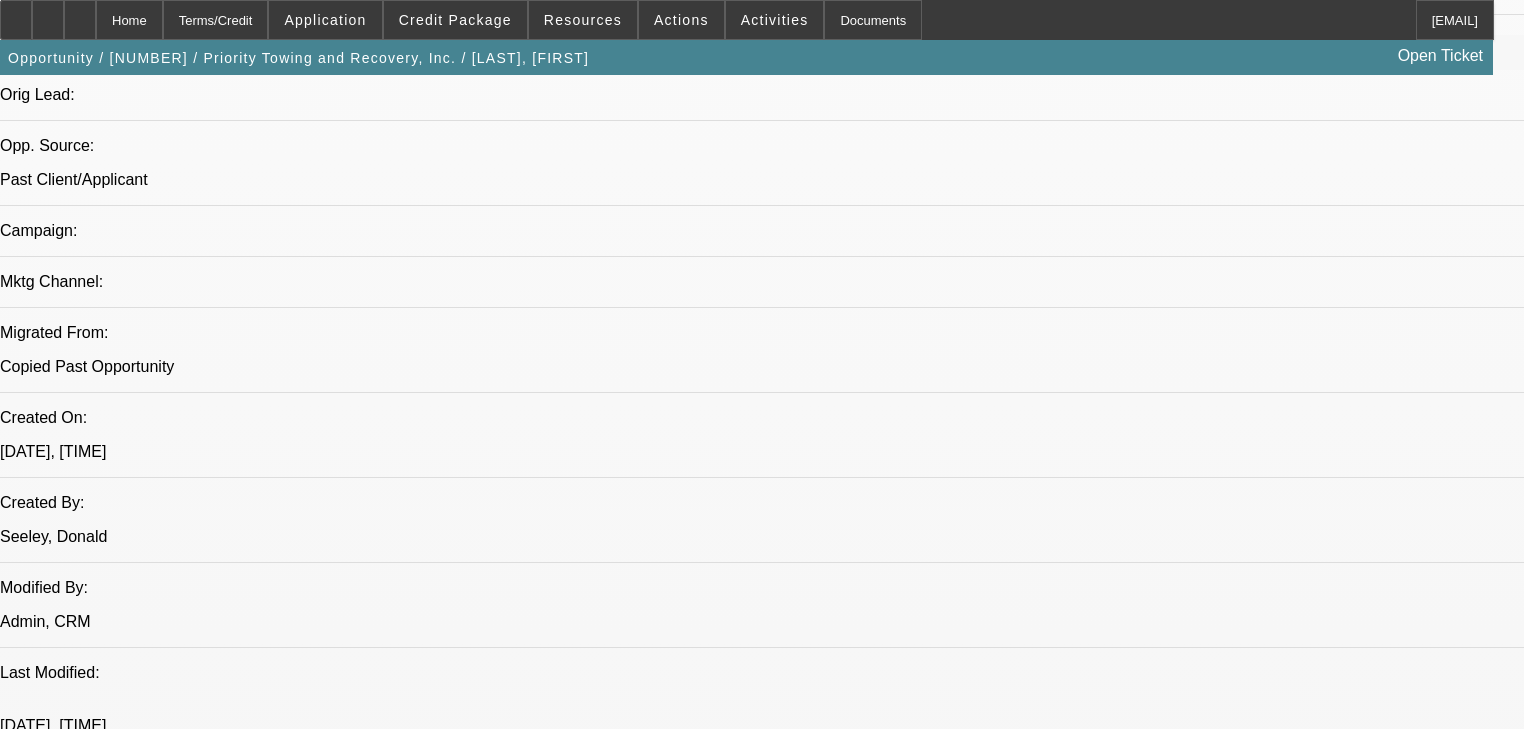 scroll, scrollTop: 560, scrollLeft: 0, axis: vertical 